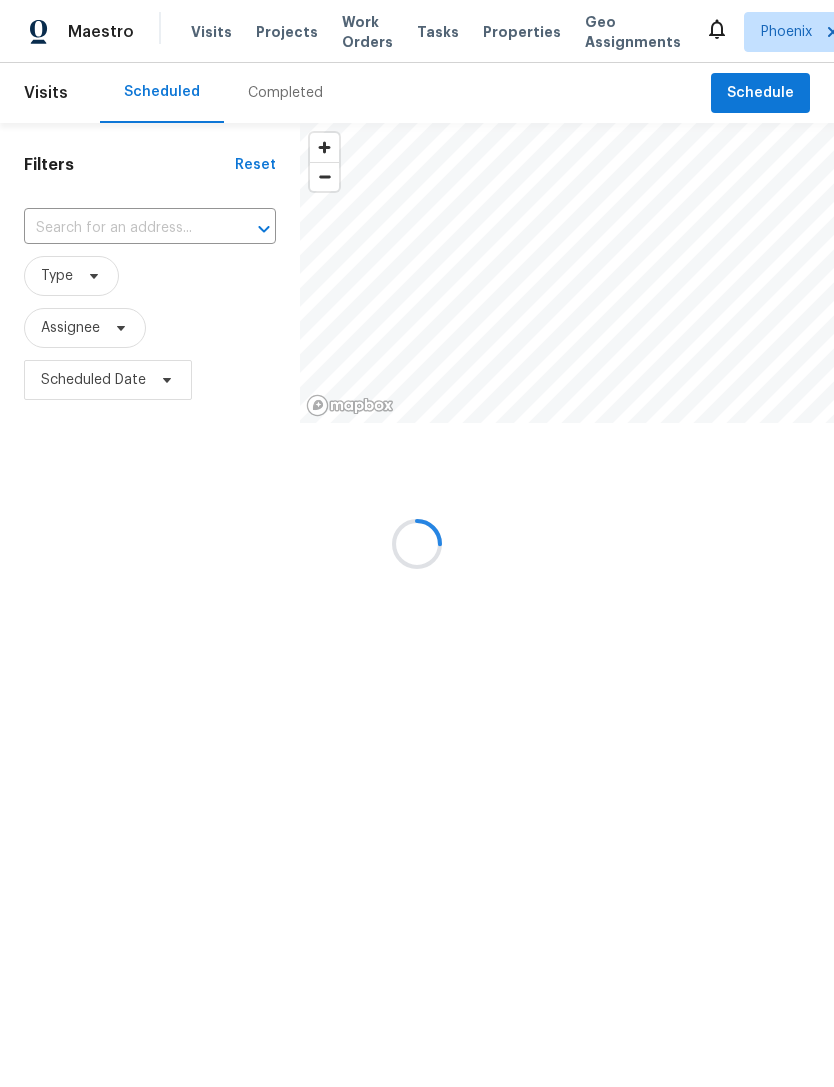 scroll, scrollTop: 0, scrollLeft: 0, axis: both 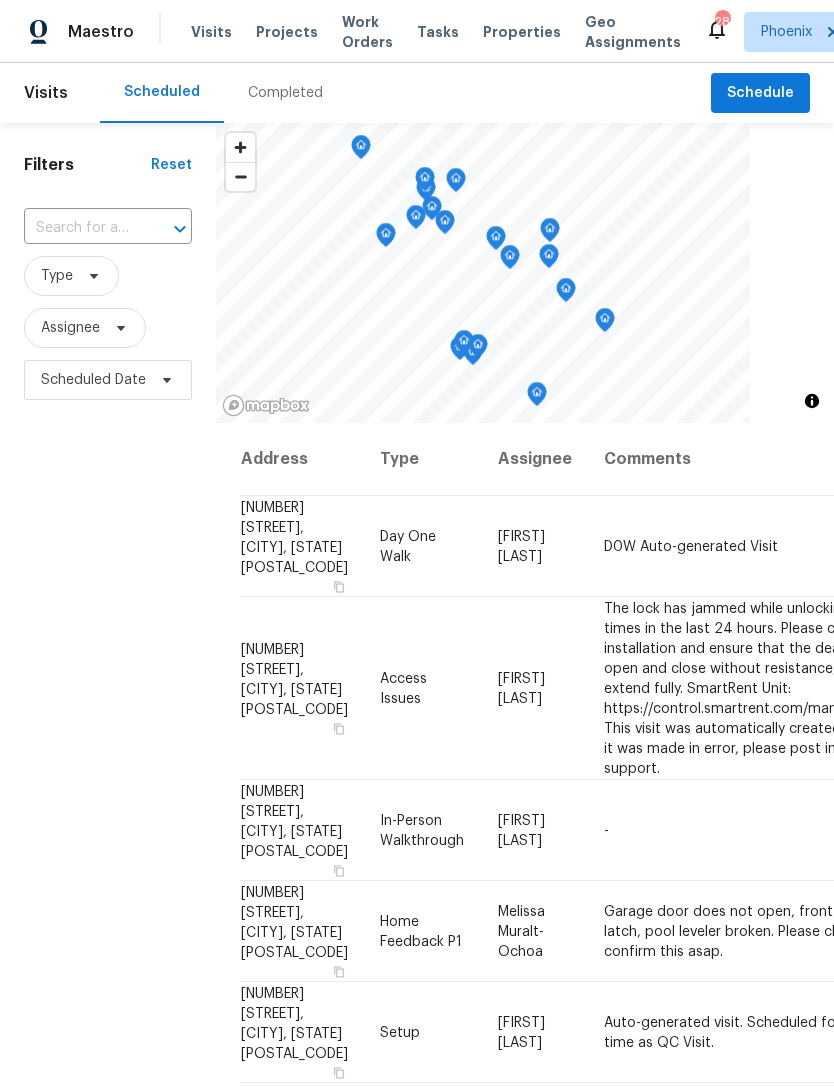 click on "Properties" at bounding box center (522, 32) 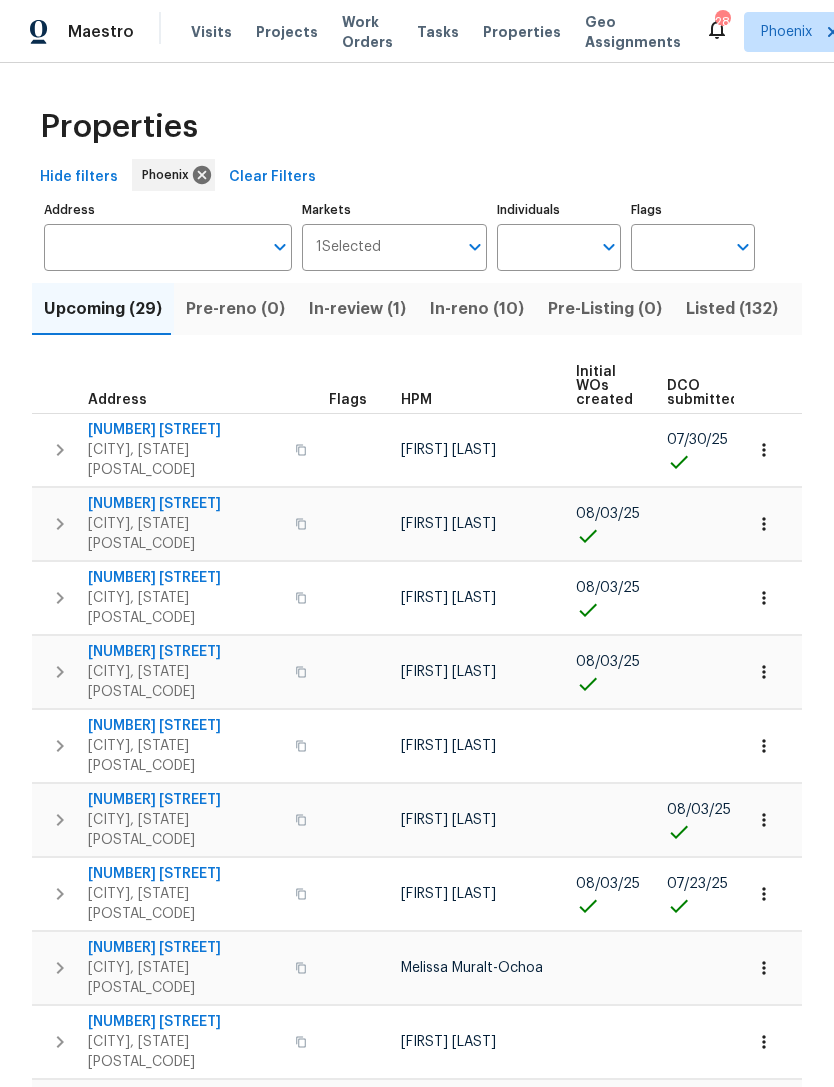 click on "Individuals" at bounding box center (544, 247) 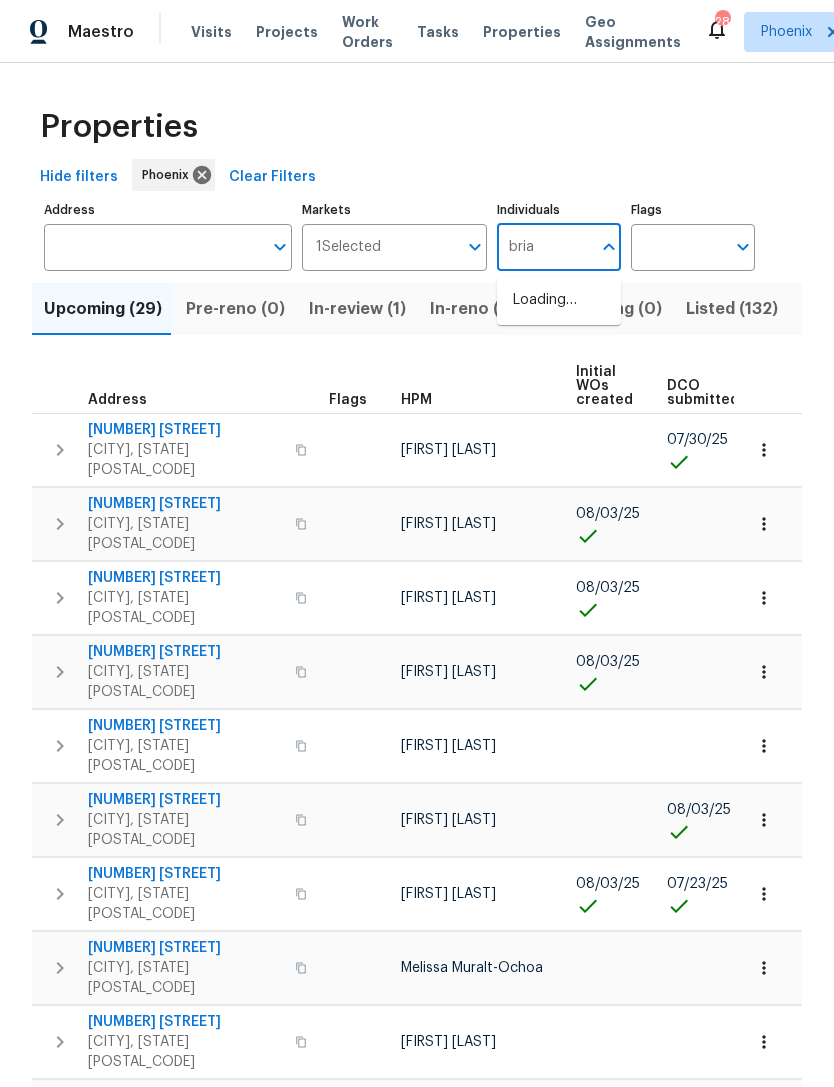 type on "brian" 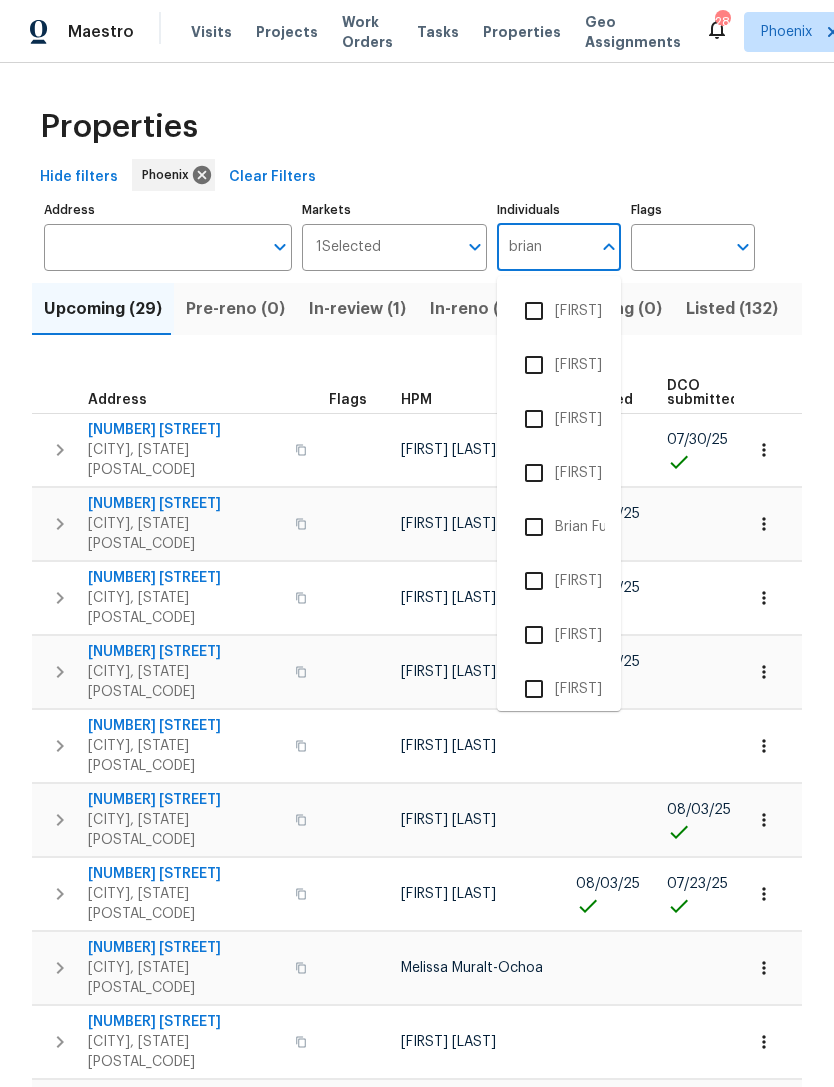 click at bounding box center [534, 365] 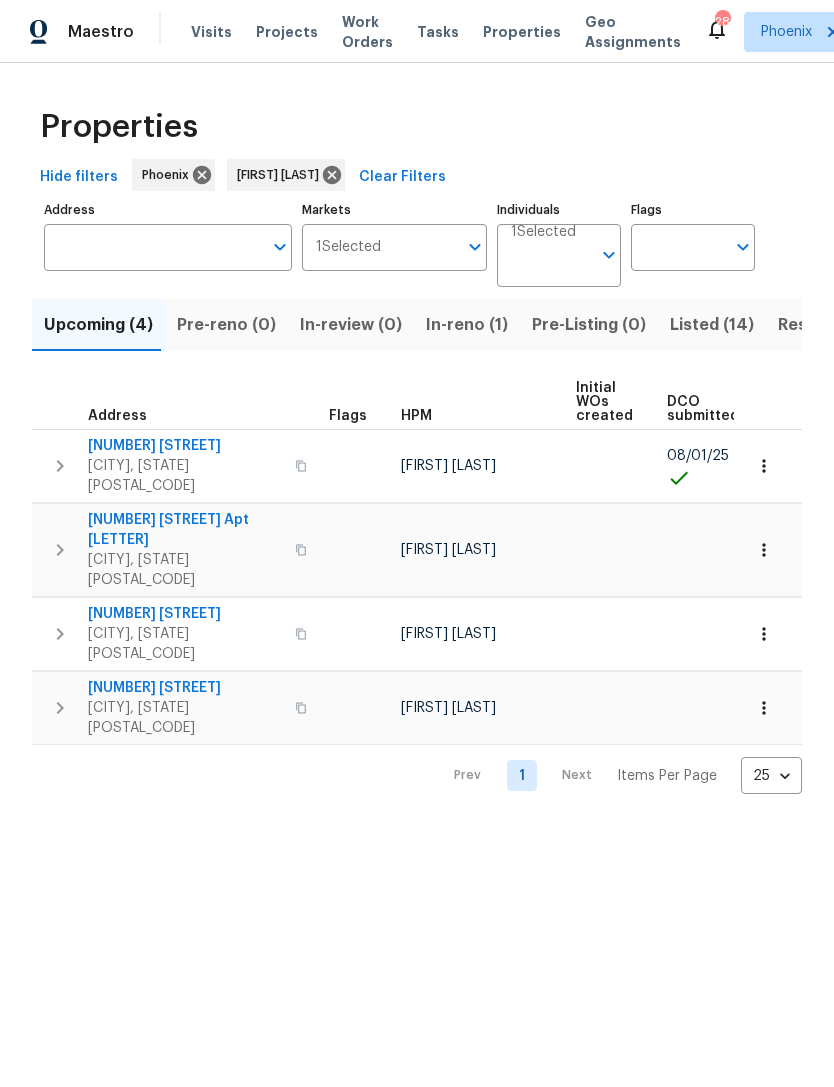 click on "In-reno (1)" at bounding box center (467, 325) 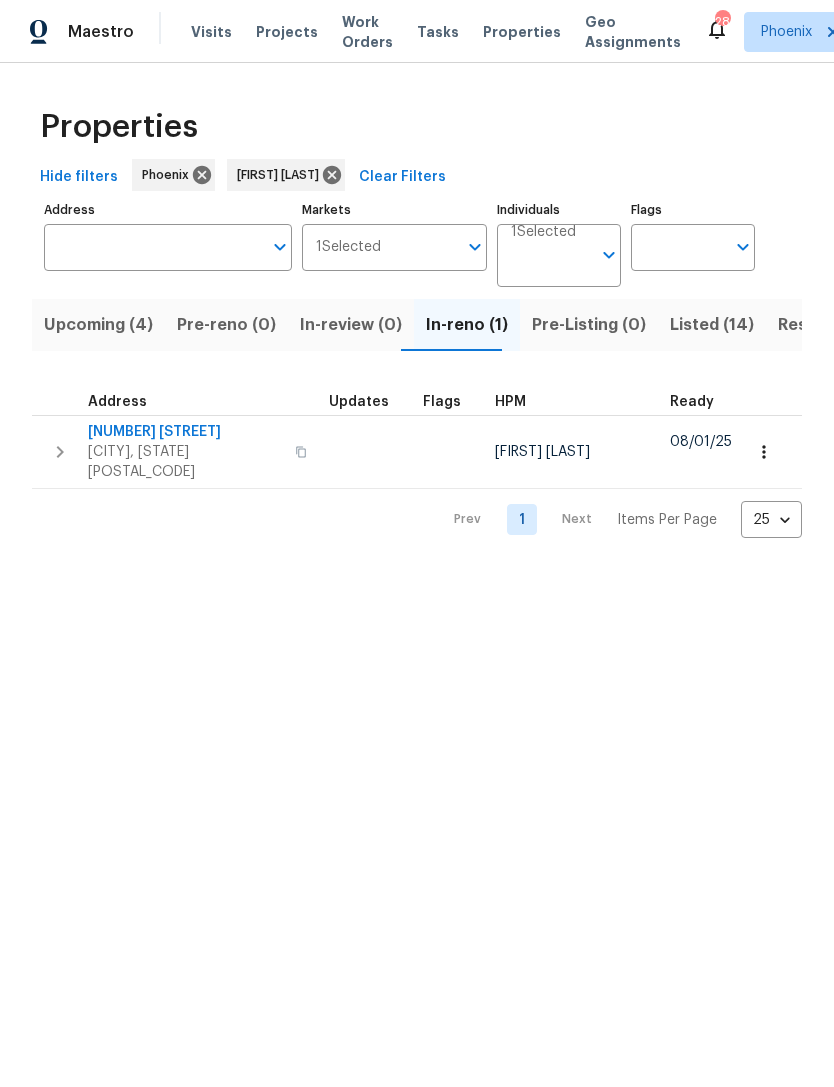 click on "6936 E 3rd St" at bounding box center [185, 432] 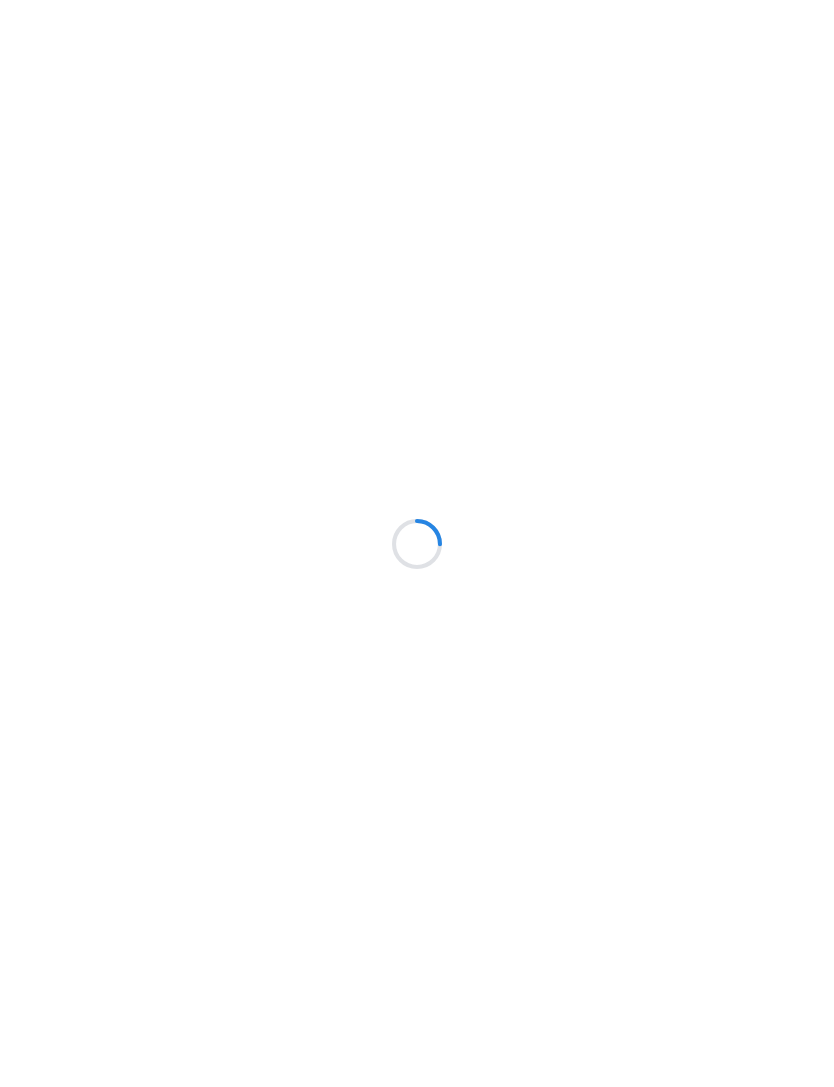 scroll, scrollTop: 0, scrollLeft: 0, axis: both 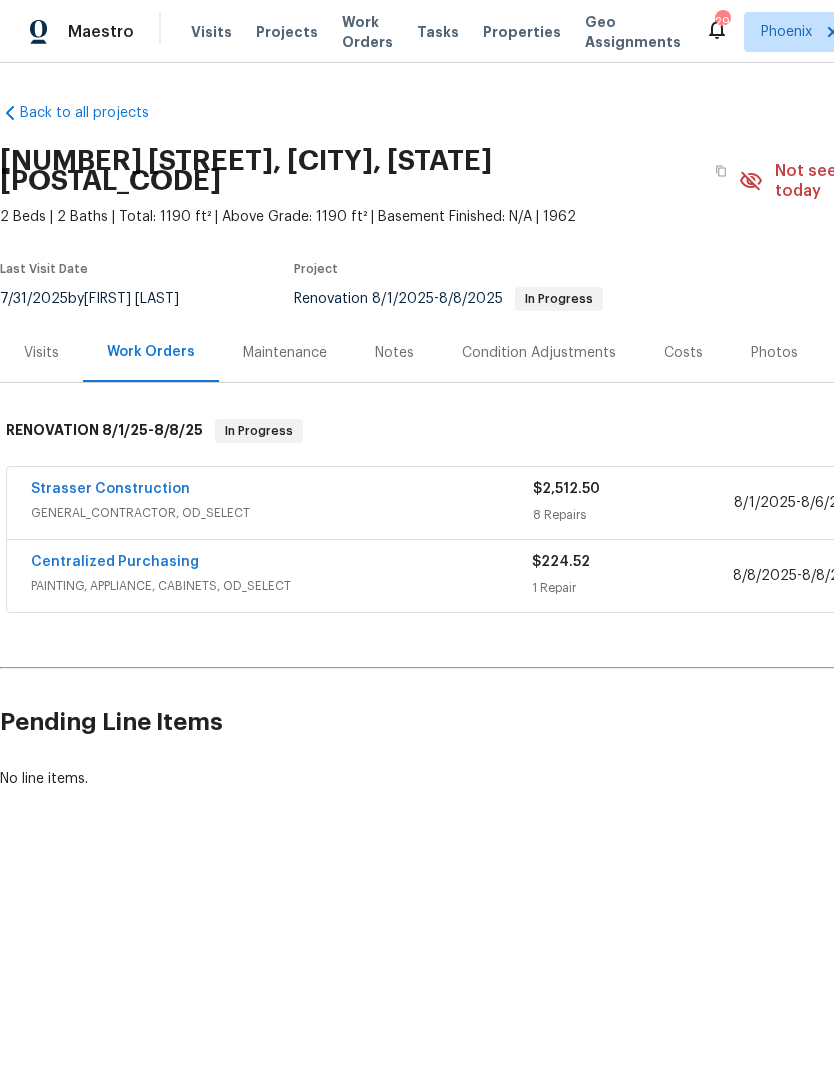 click on "Strasser Construction" at bounding box center (110, 489) 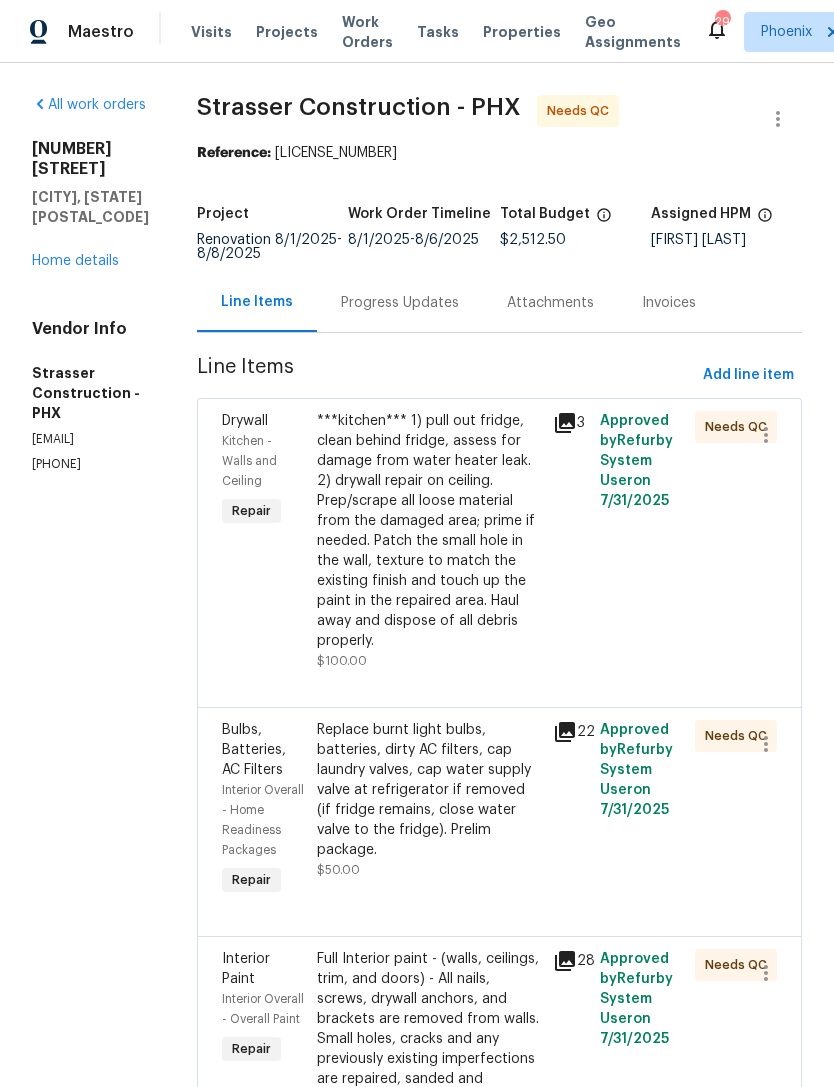 scroll, scrollTop: 0, scrollLeft: 0, axis: both 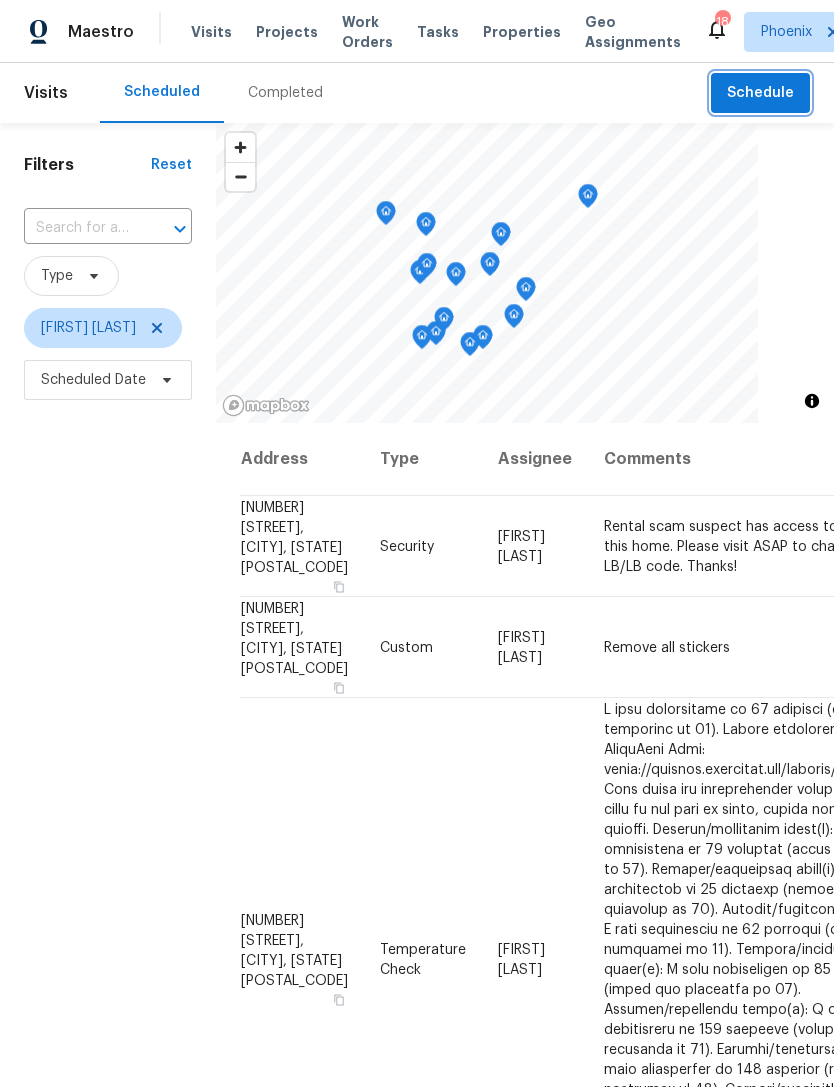 click on "Schedule" at bounding box center [760, 93] 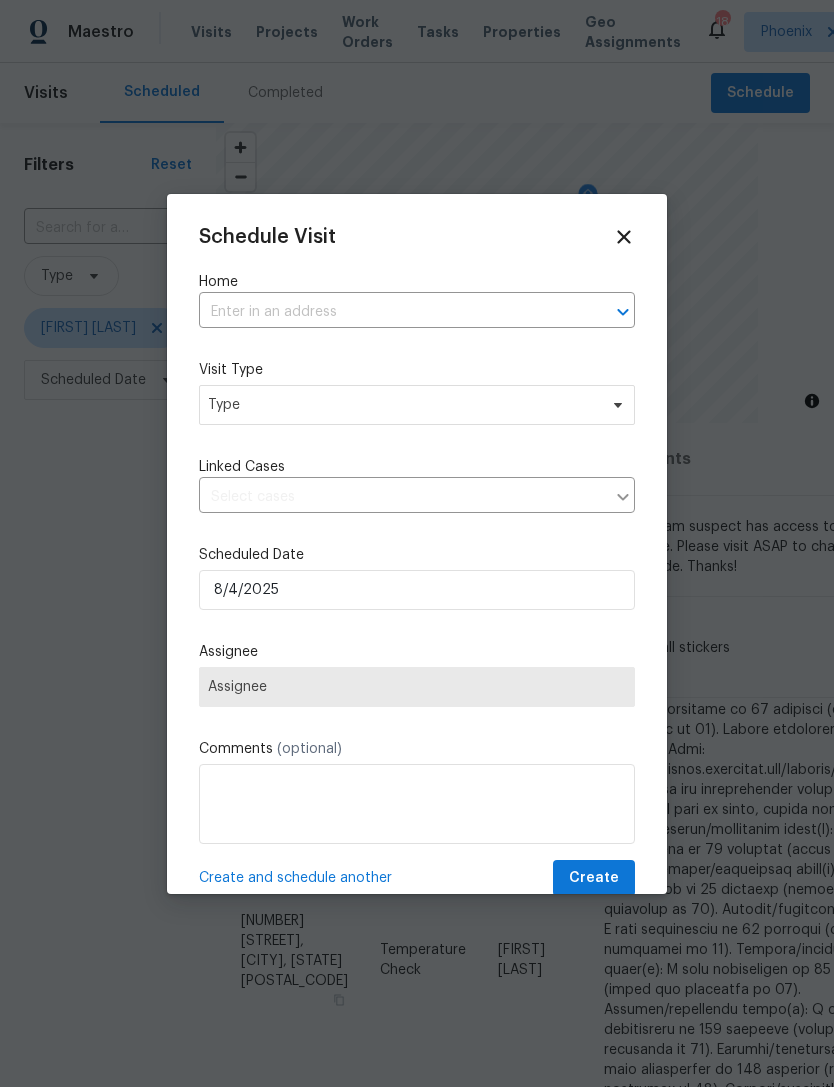 click at bounding box center [389, 312] 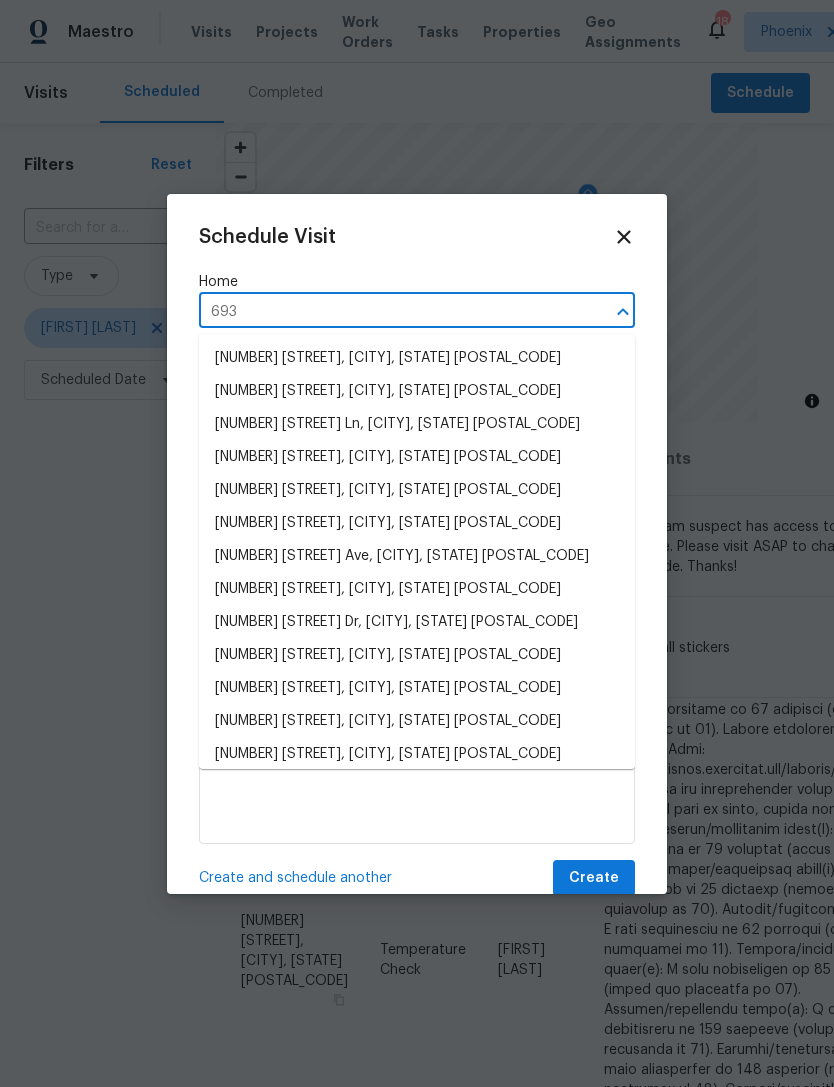 type on "6936" 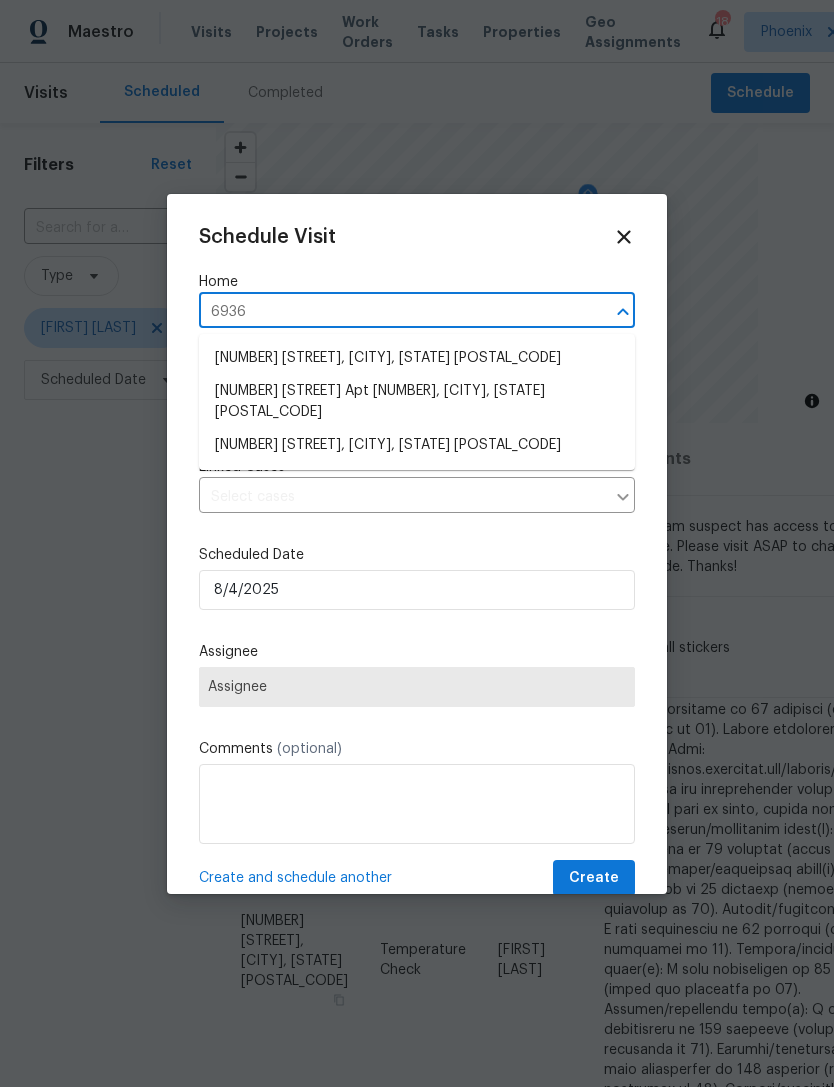 click on "[NUMBER] [STREET], [CITY], [STATE] [POSTAL_CODE]" at bounding box center [417, 445] 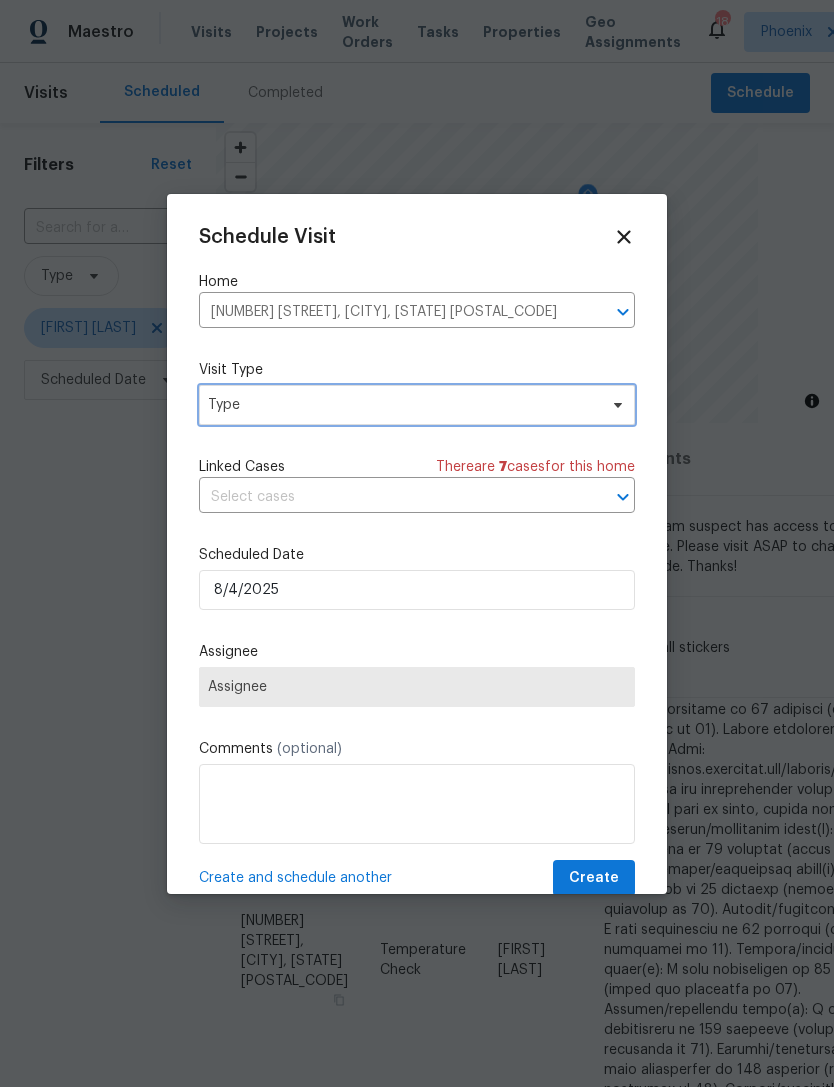 click on "Type" at bounding box center [402, 405] 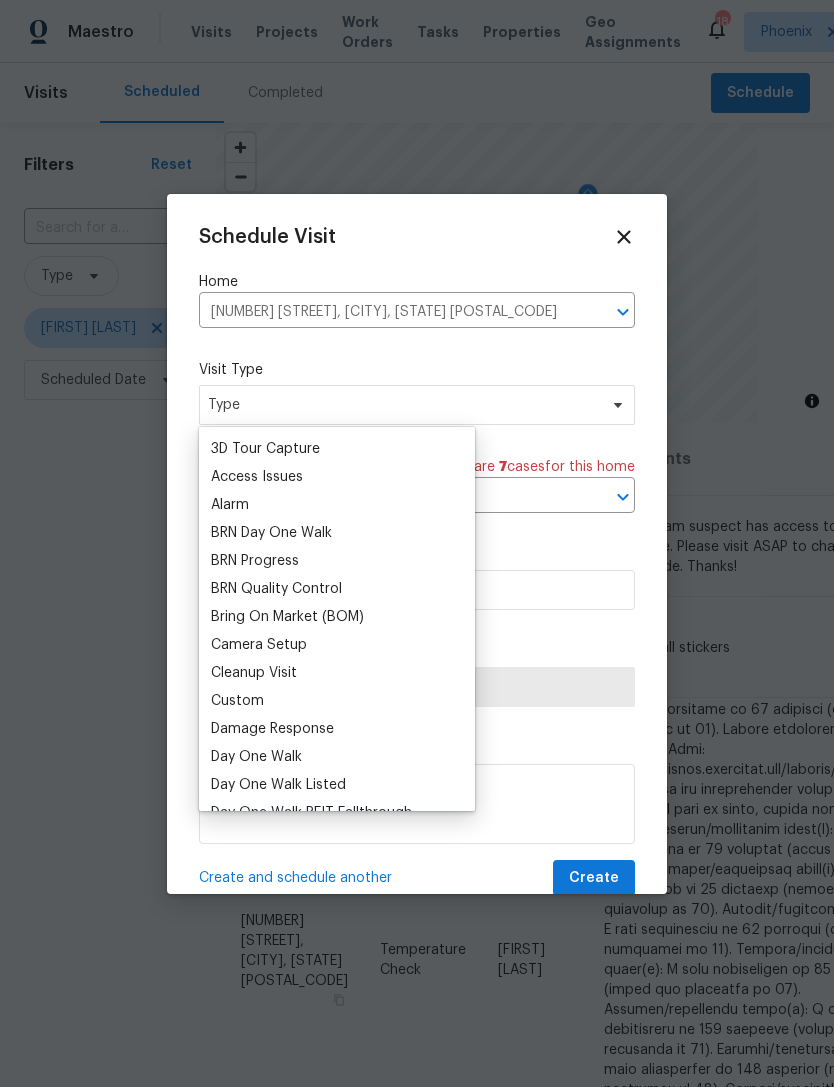 scroll, scrollTop: 109, scrollLeft: 0, axis: vertical 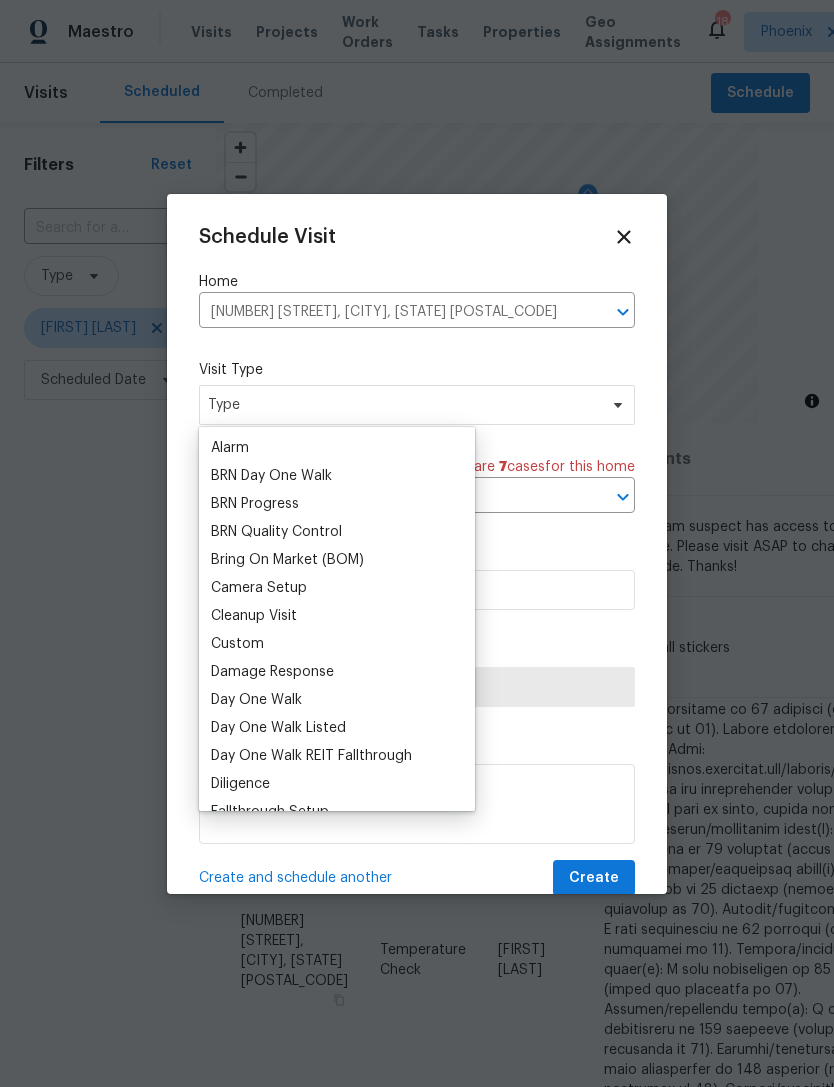 click on "Custom" at bounding box center [237, 644] 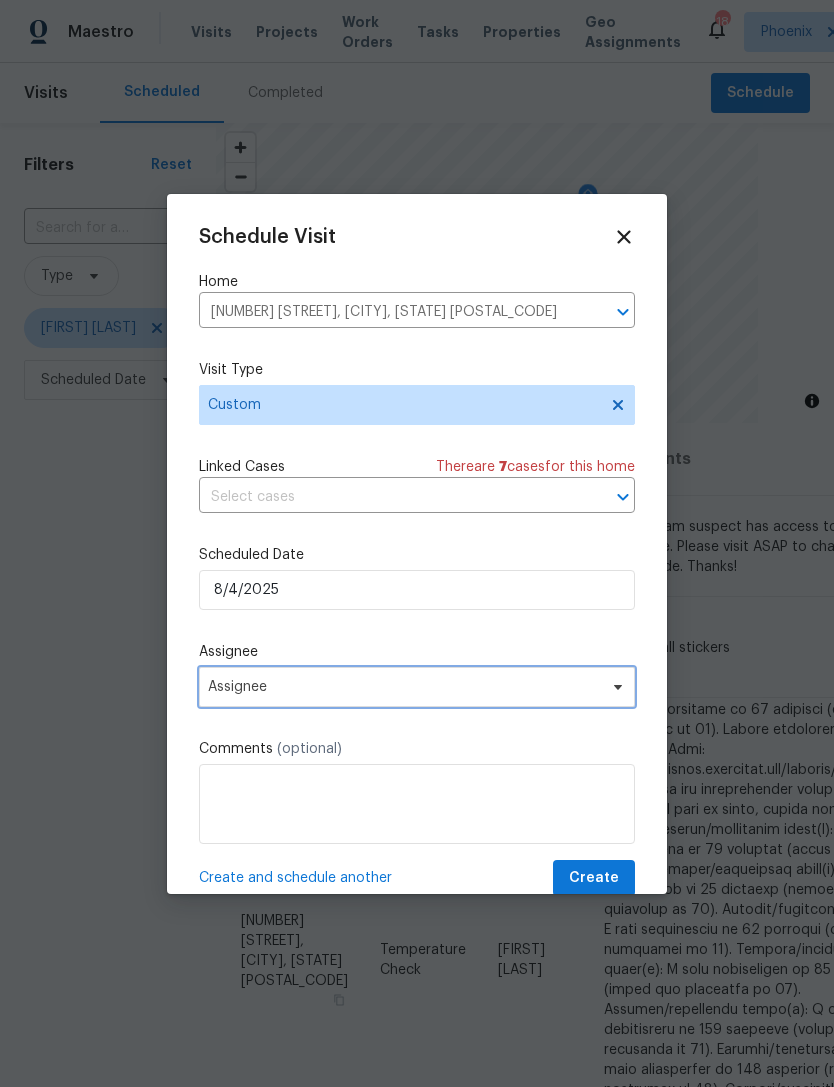 click on "Assignee" at bounding box center [417, 687] 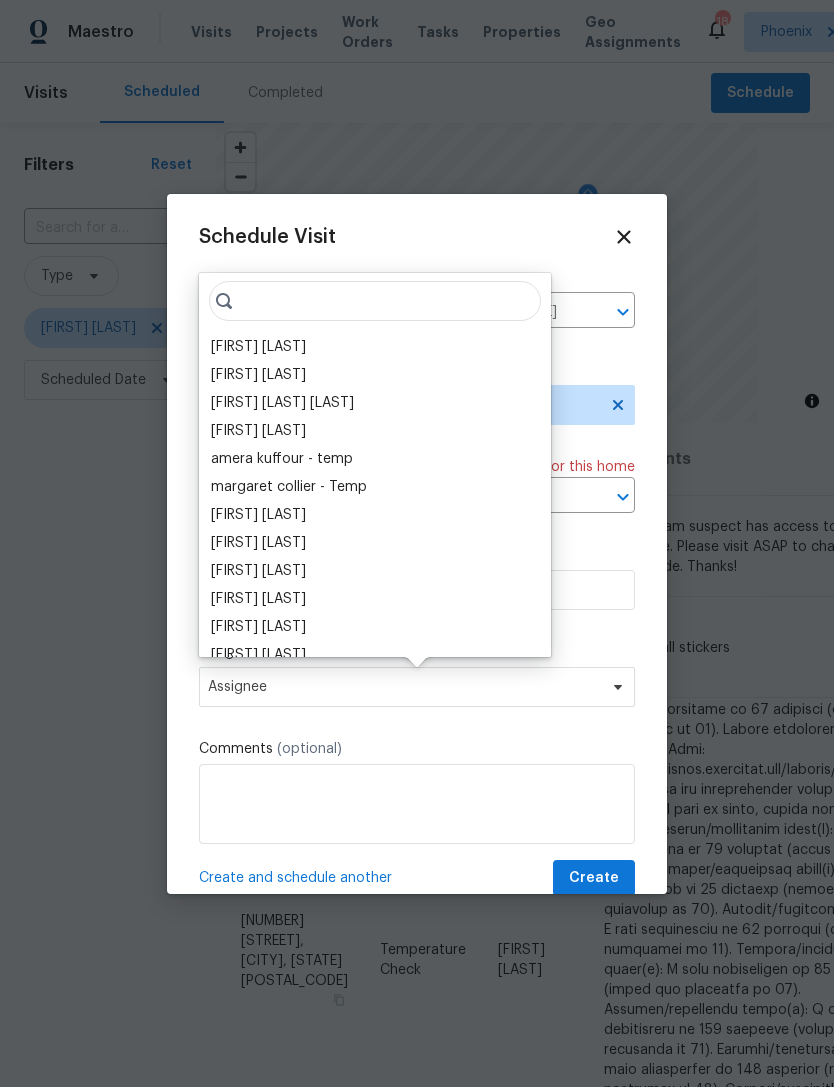 click on "[FIRST] [LAST]" at bounding box center (258, 347) 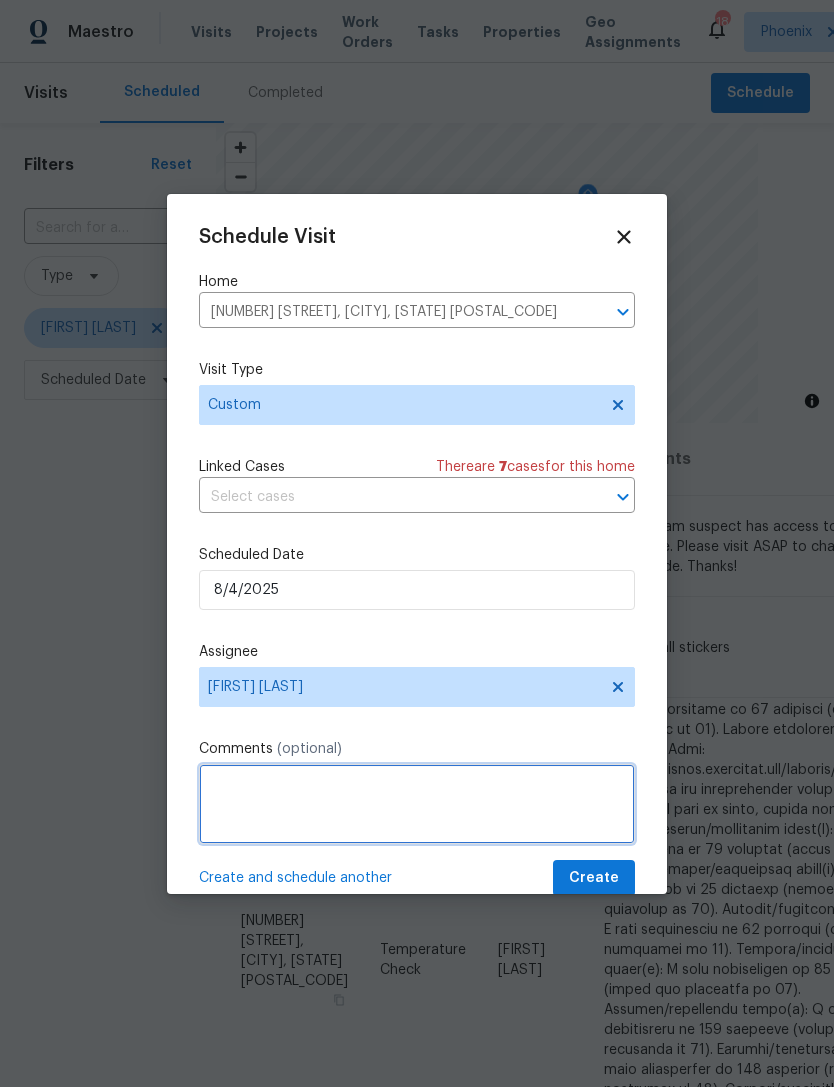 click at bounding box center (417, 804) 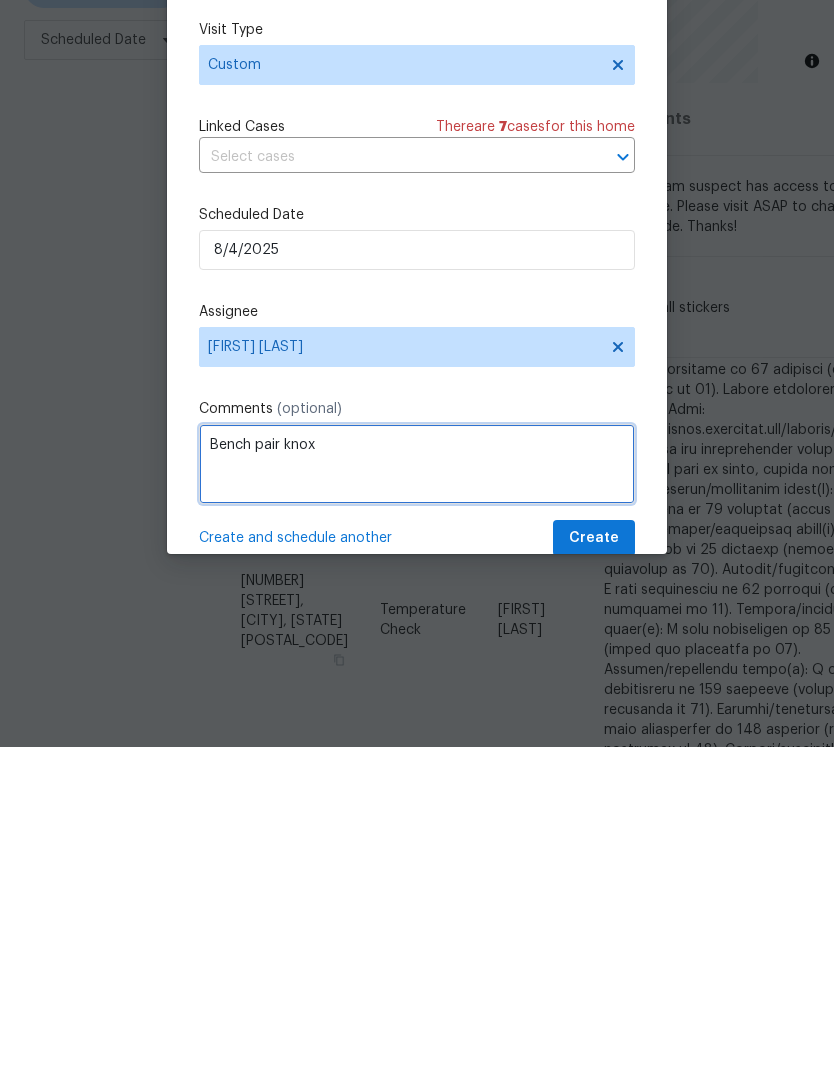 type on "Bench pair knox" 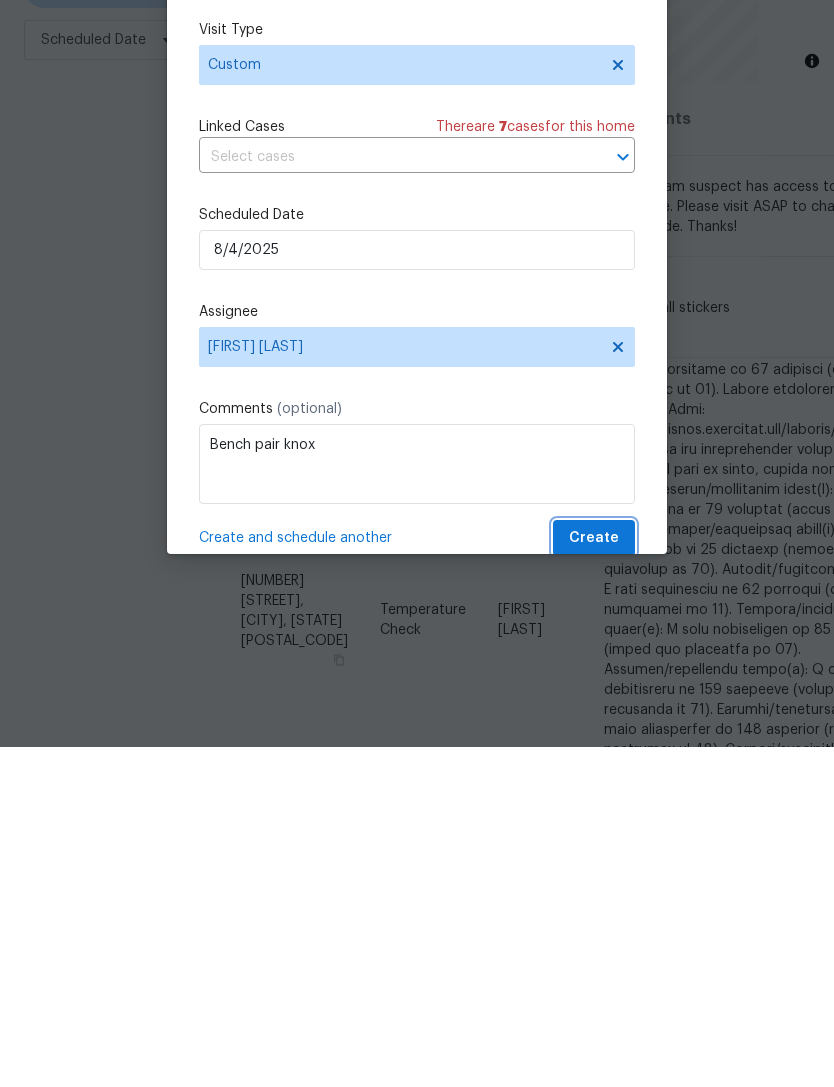 click on "Create" at bounding box center [594, 878] 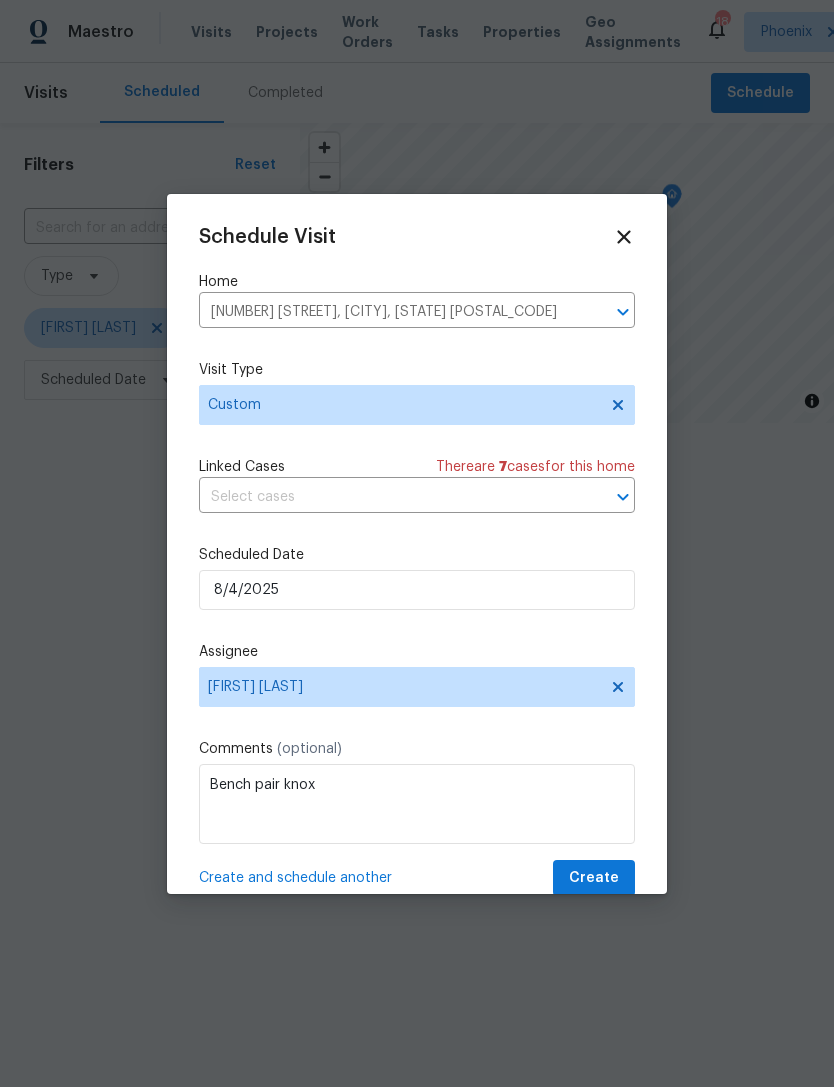 scroll, scrollTop: 0, scrollLeft: 0, axis: both 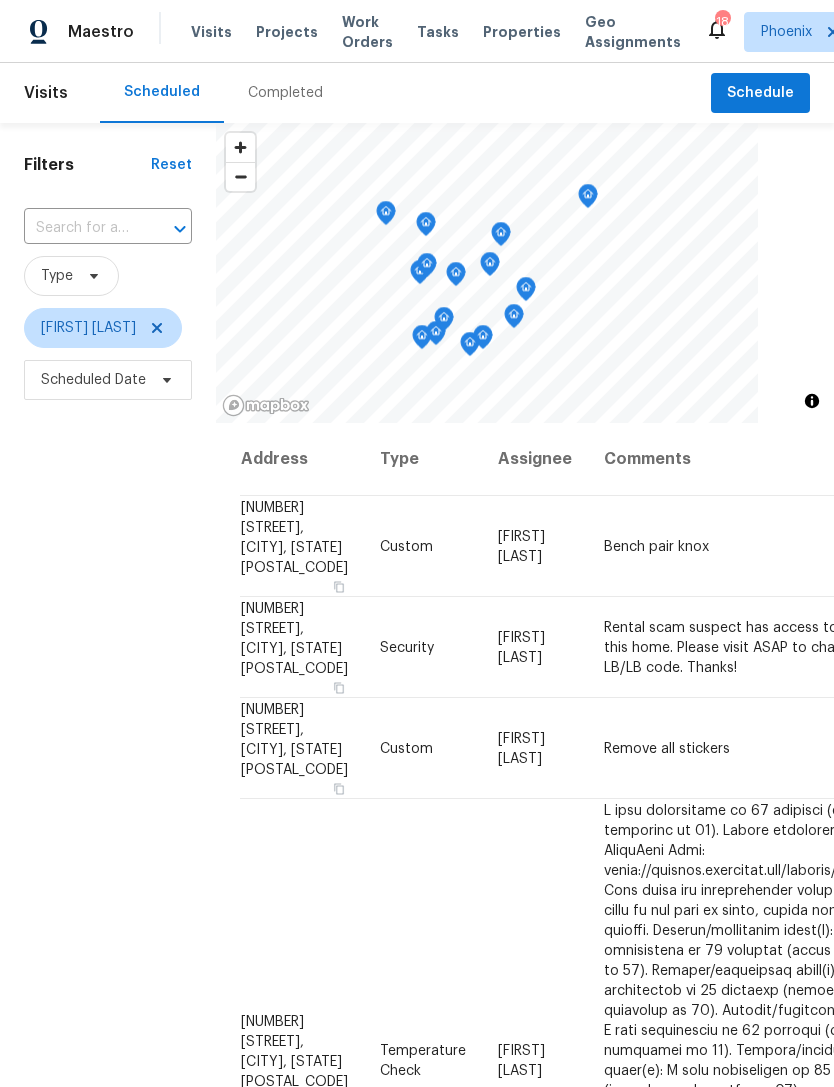 click at bounding box center [80, 228] 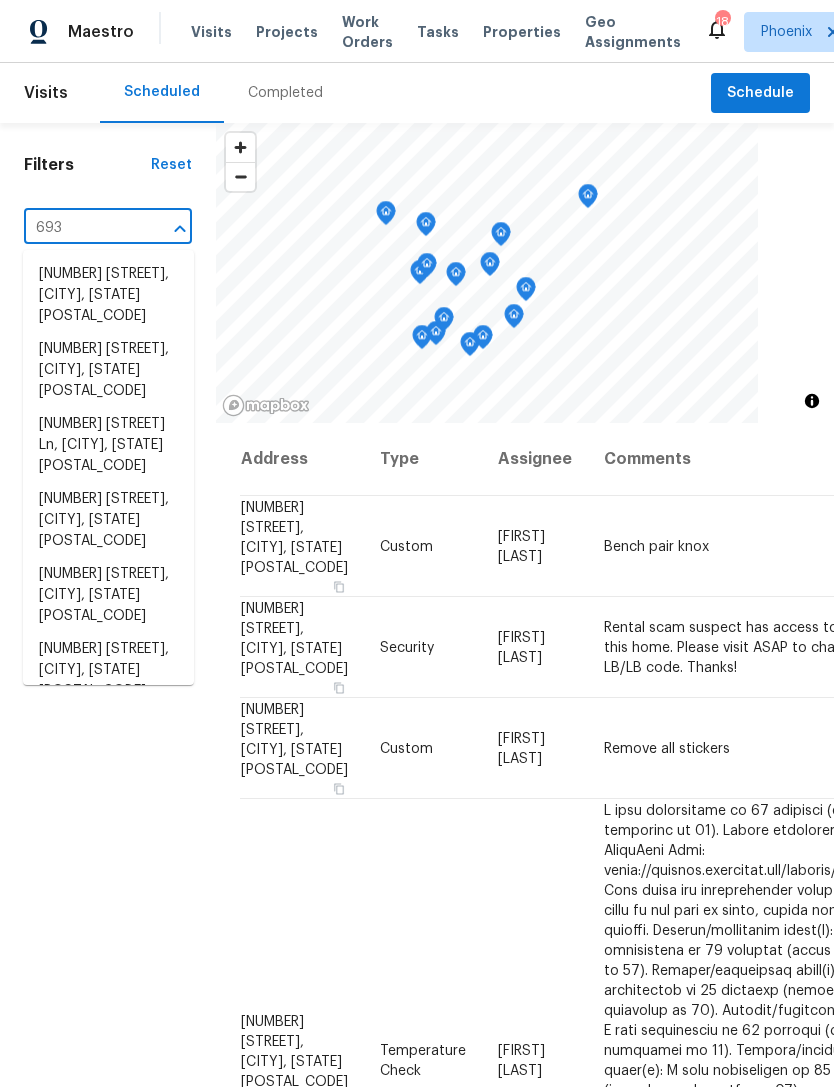 type on "6936" 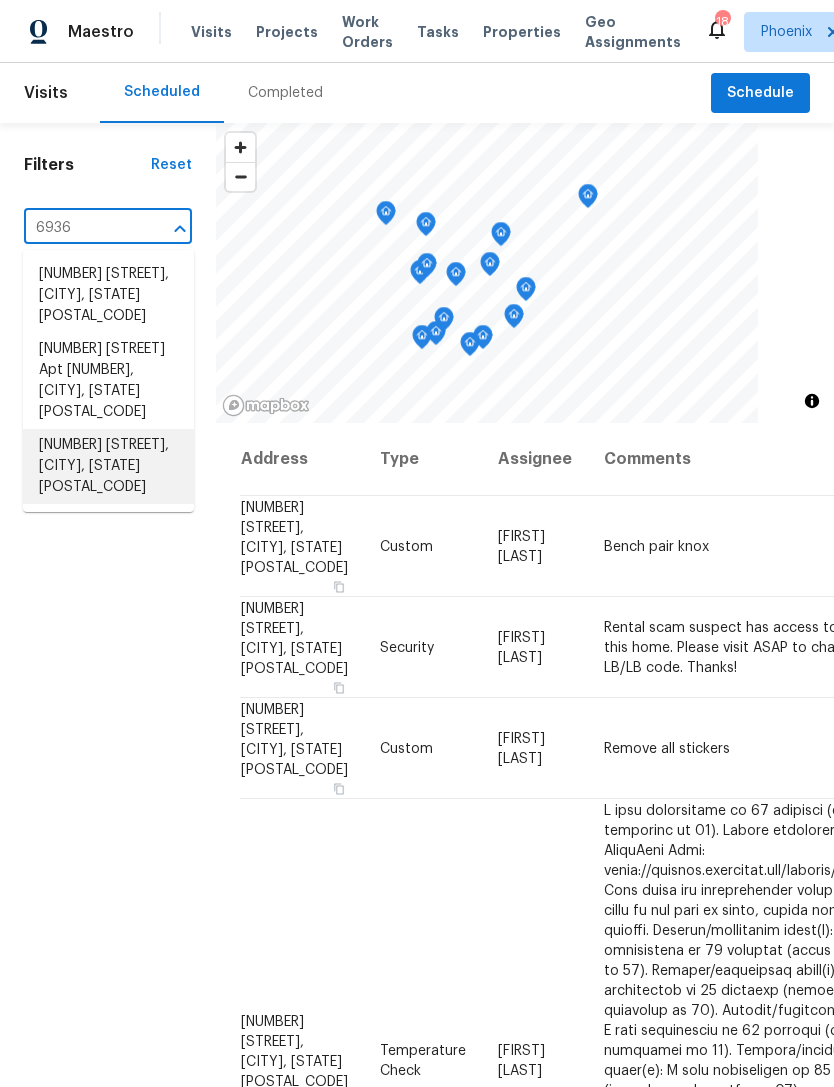click on "[NUMBER] [STREET], [CITY], [STATE] [POSTAL_CODE]" at bounding box center (108, 466) 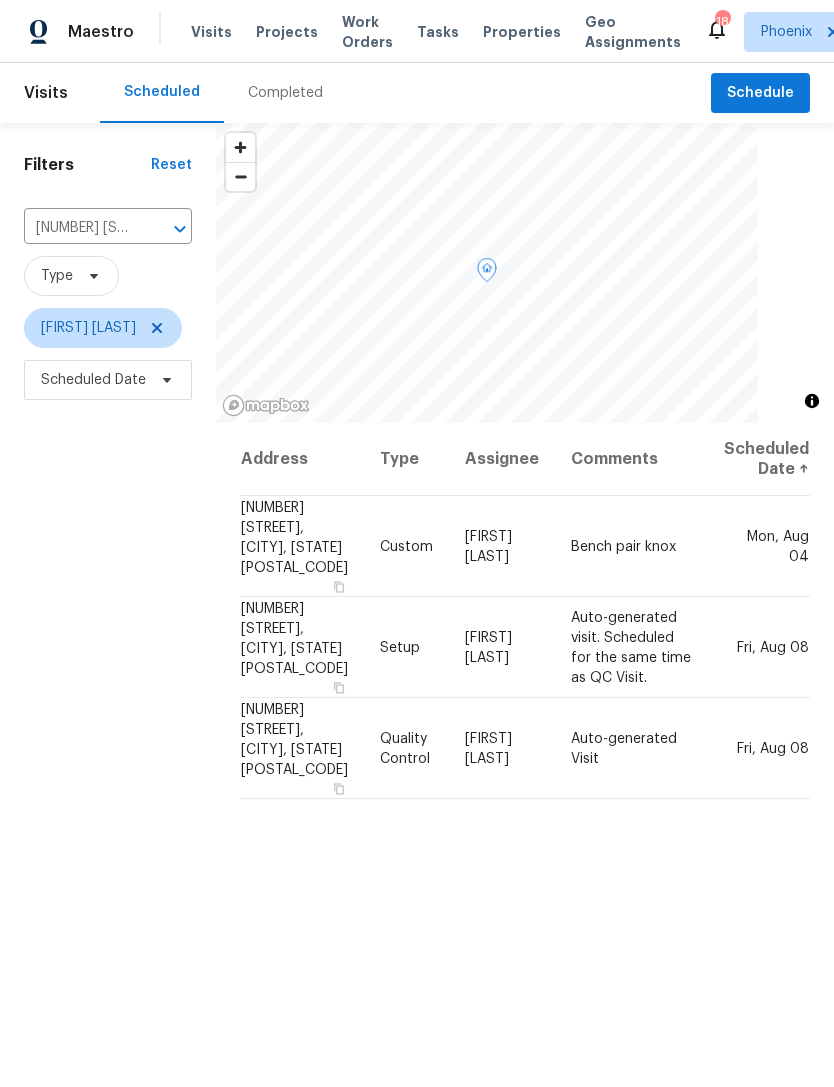click 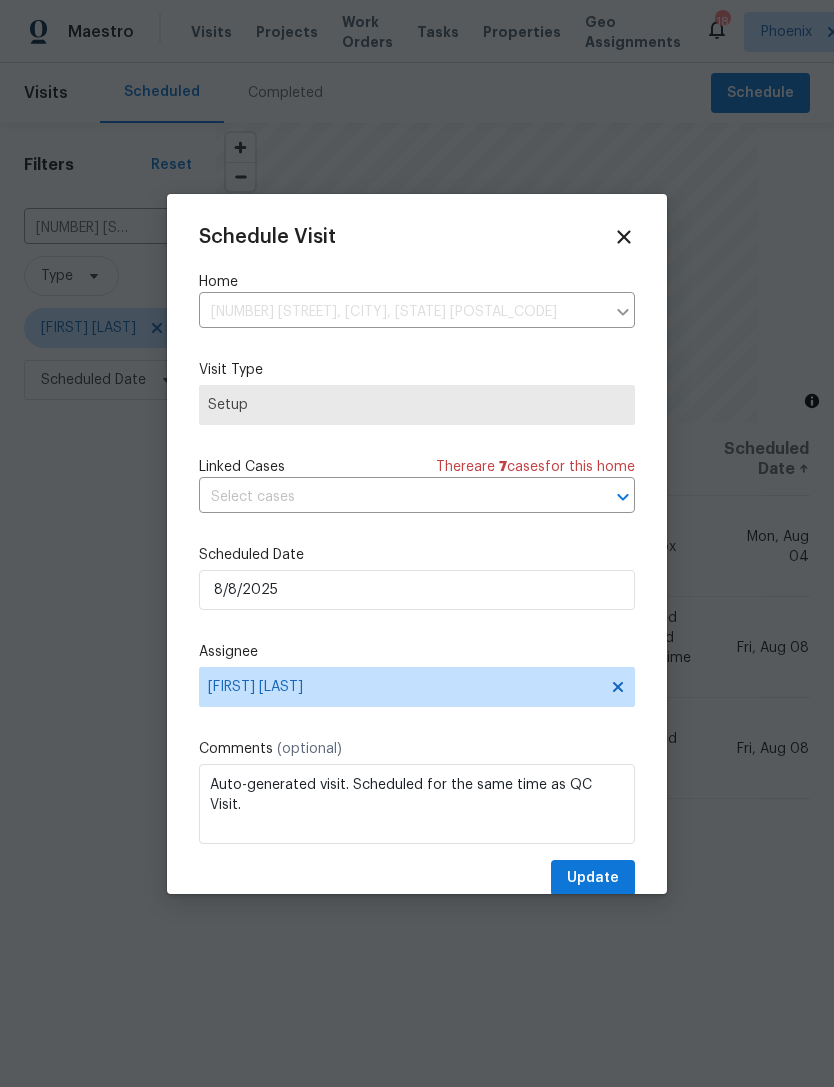 click at bounding box center (417, 543) 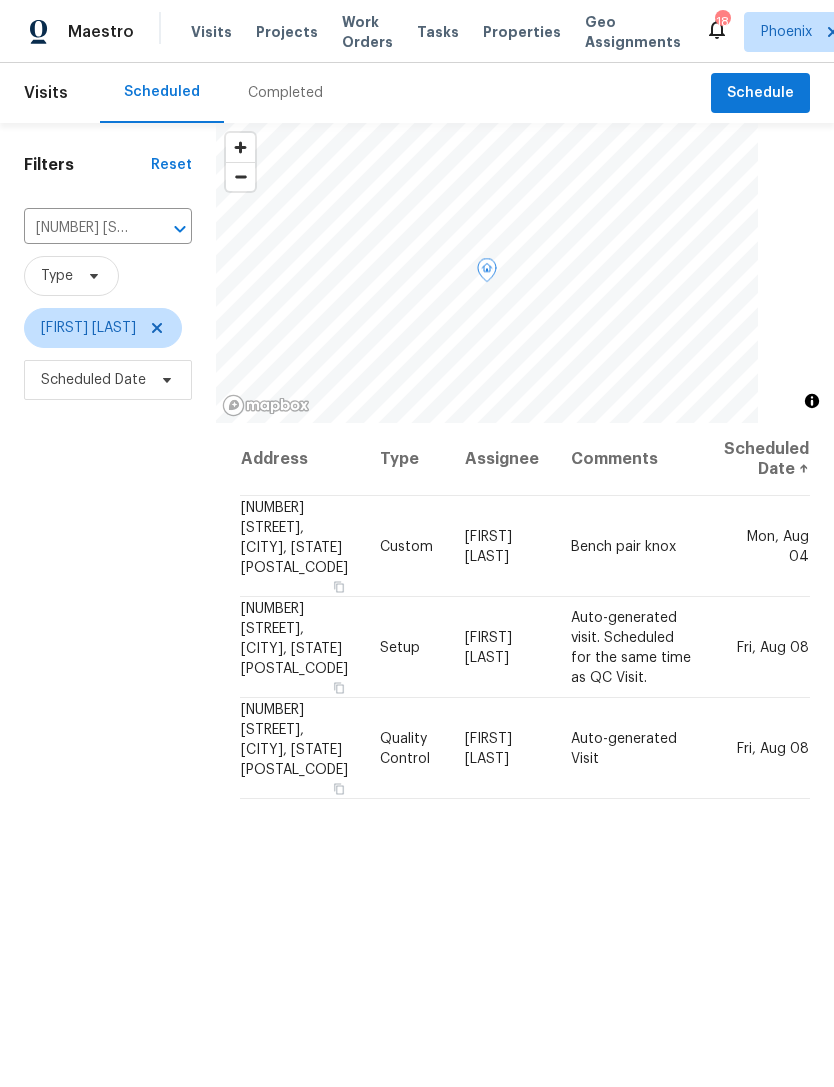 click 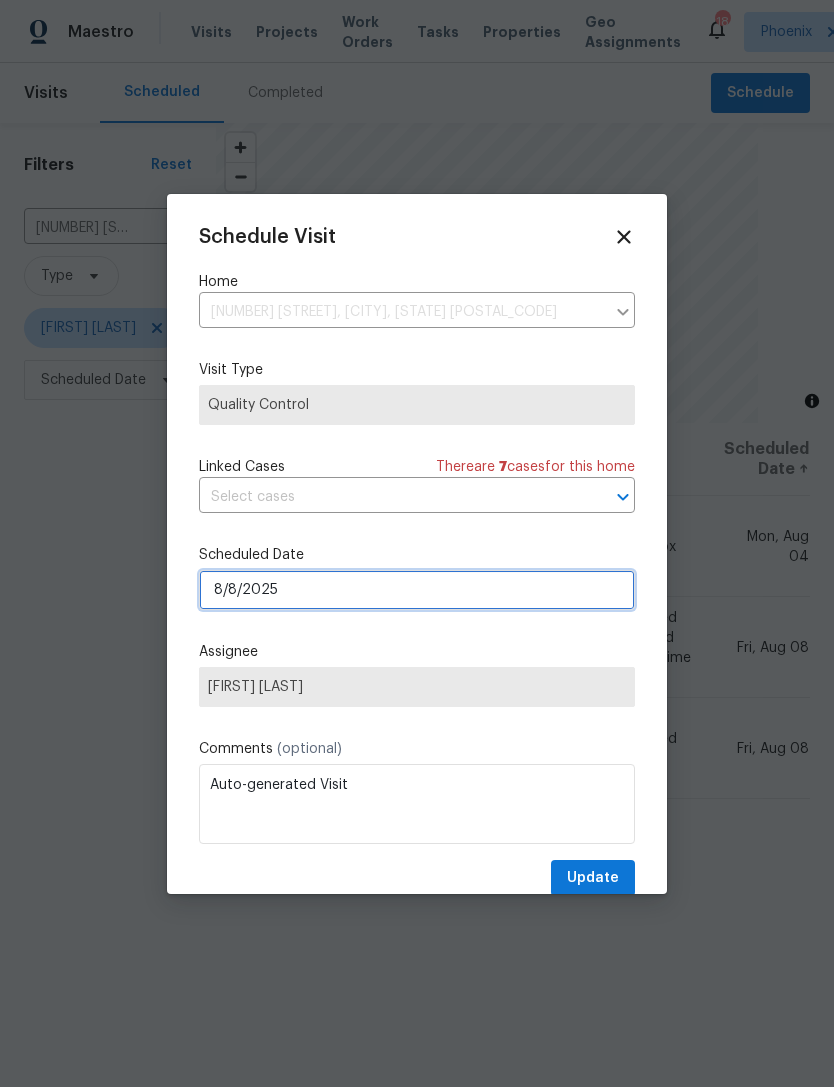 click on "8/8/2025" at bounding box center (417, 590) 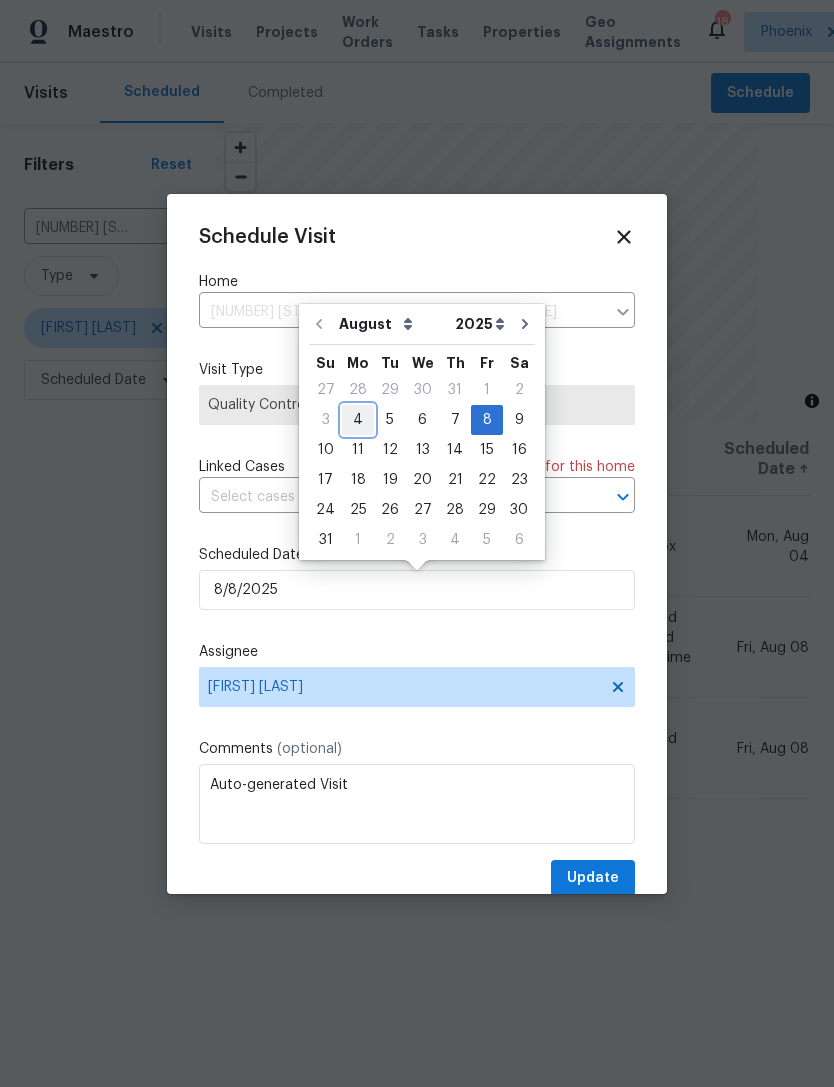 click on "4" at bounding box center [358, 420] 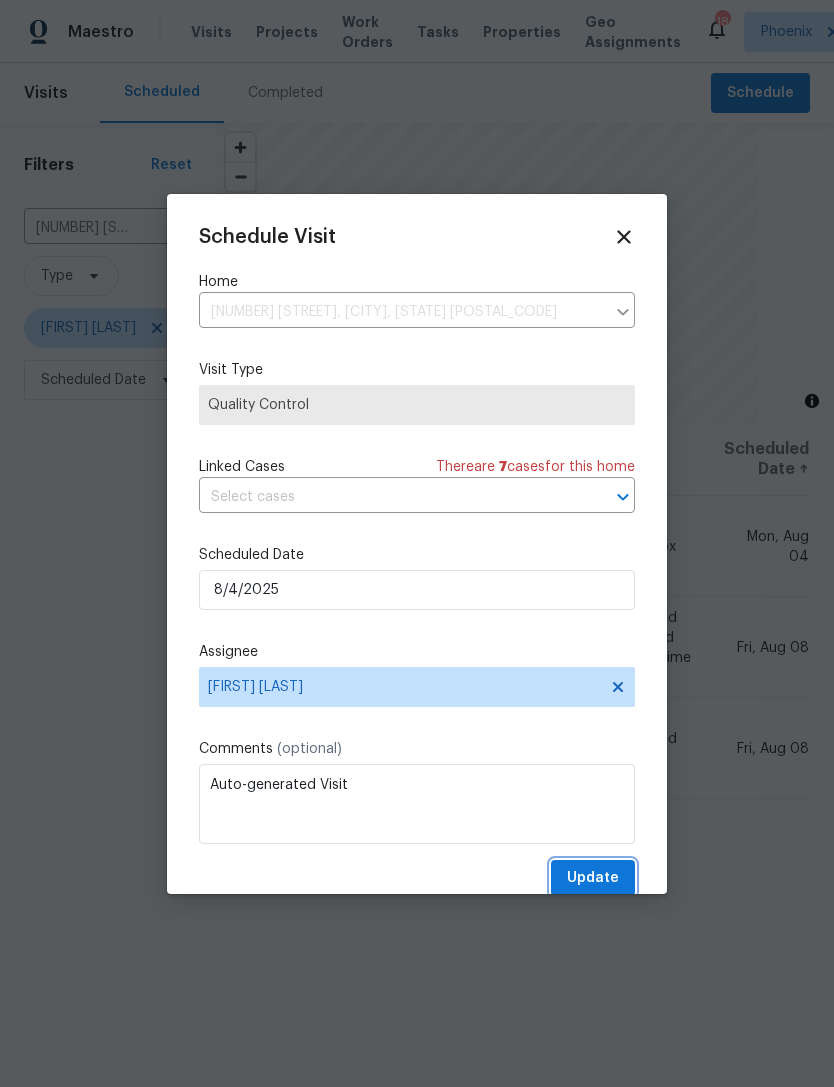 click on "Update" at bounding box center [593, 878] 